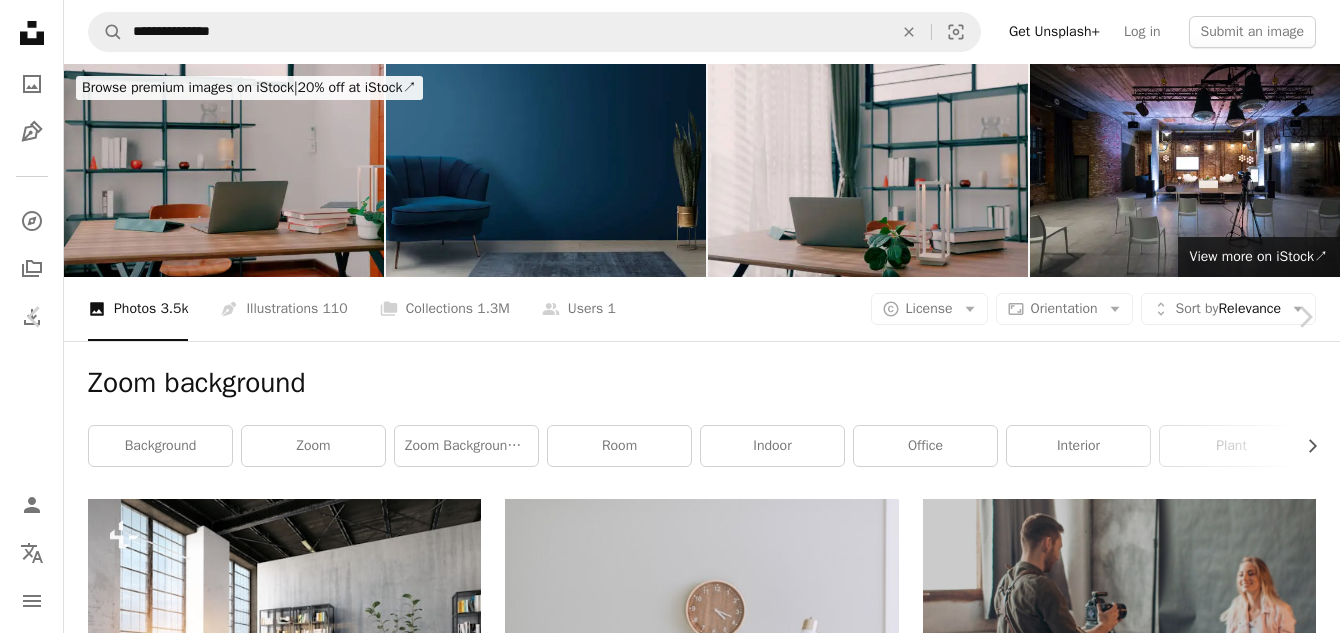 scroll, scrollTop: 514, scrollLeft: 0, axis: vertical 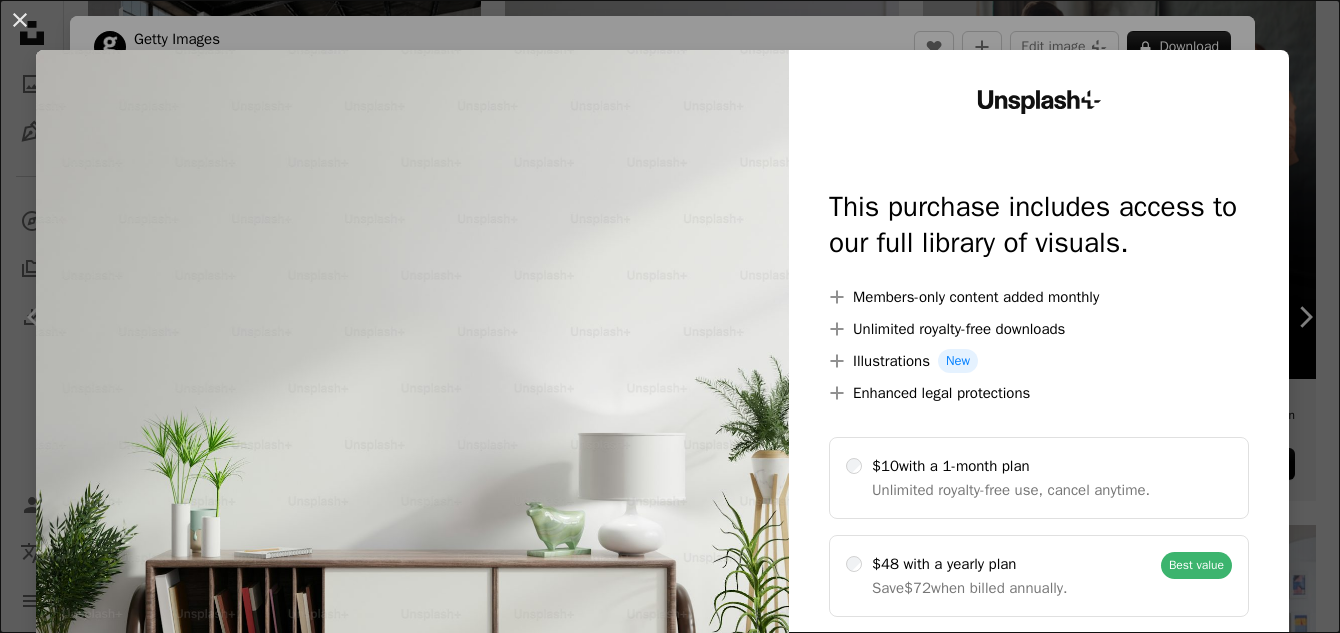 click at bounding box center [412, 407] 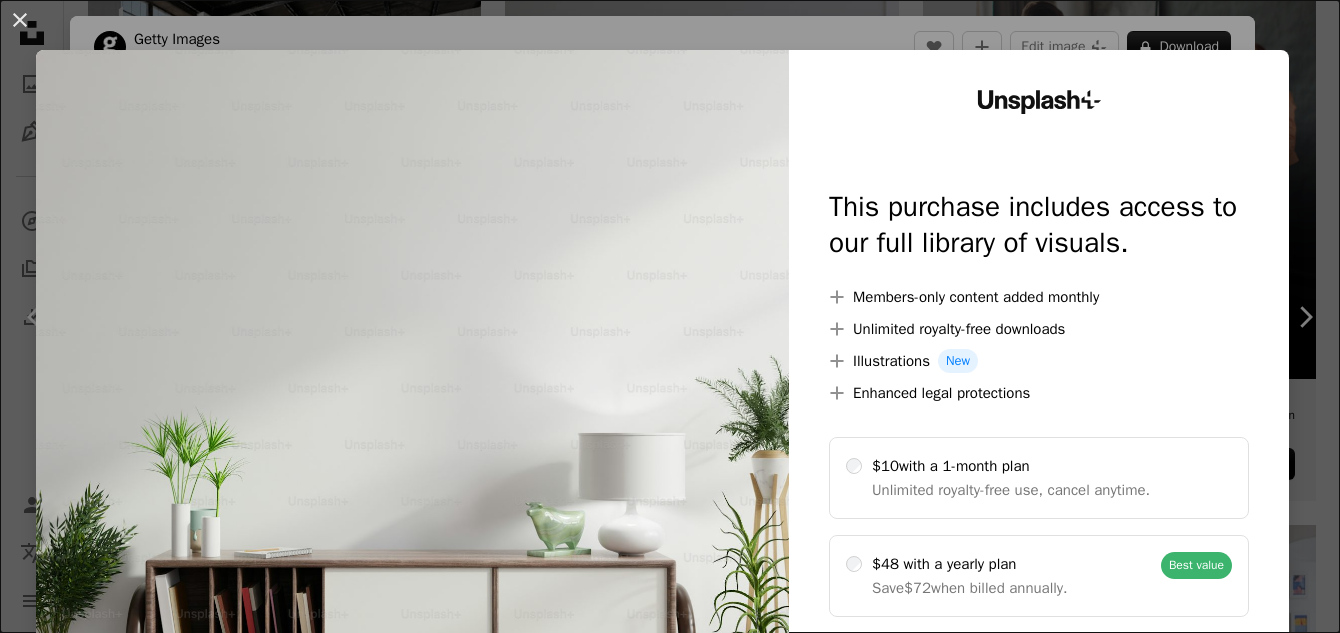 click at bounding box center (412, 407) 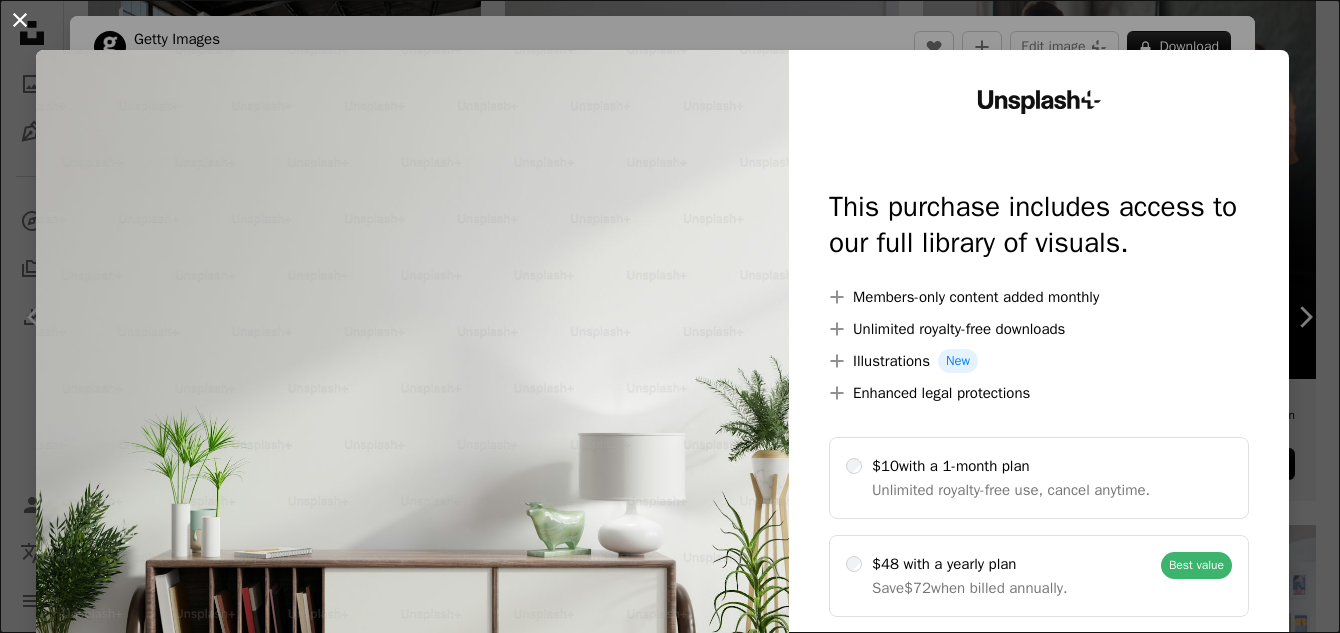 click on "An X shape" at bounding box center [20, 20] 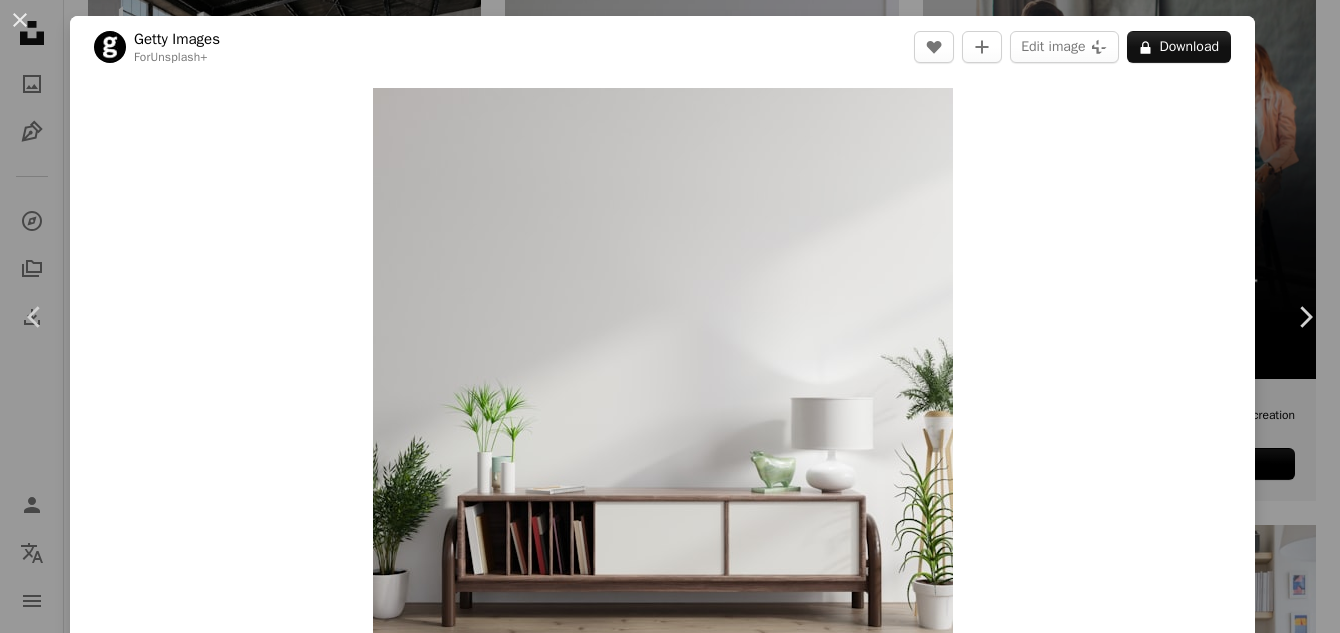 scroll, scrollTop: 554, scrollLeft: 0, axis: vertical 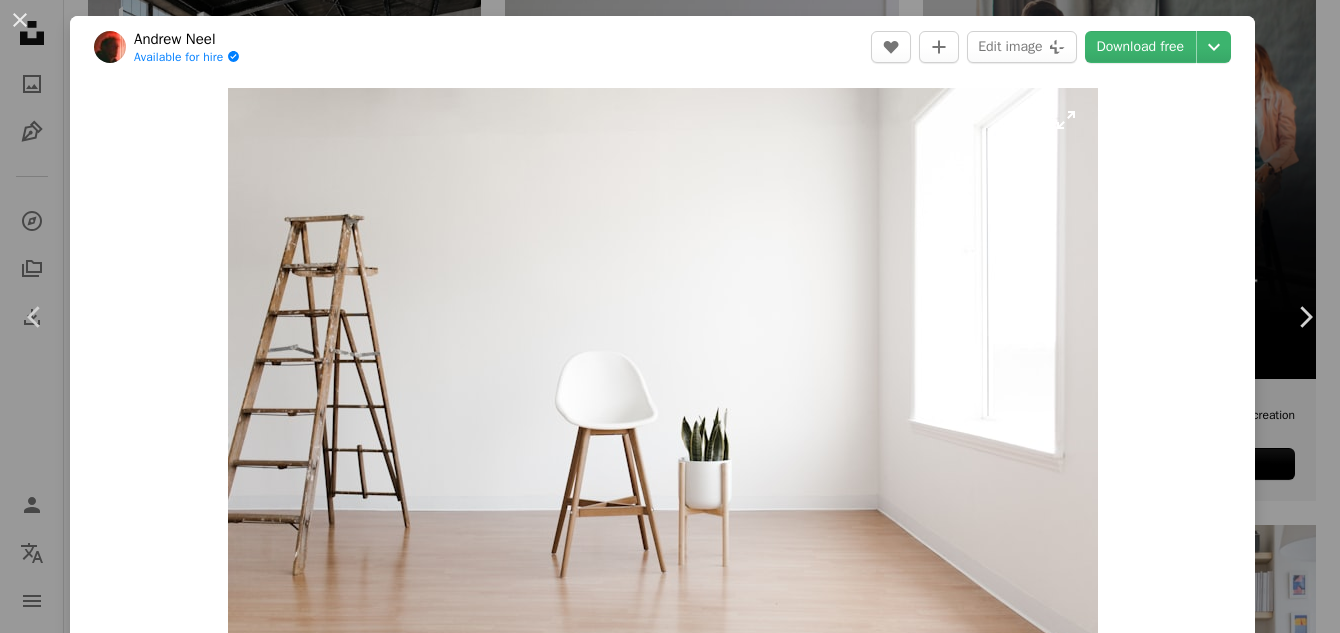 click at bounding box center [663, 378] 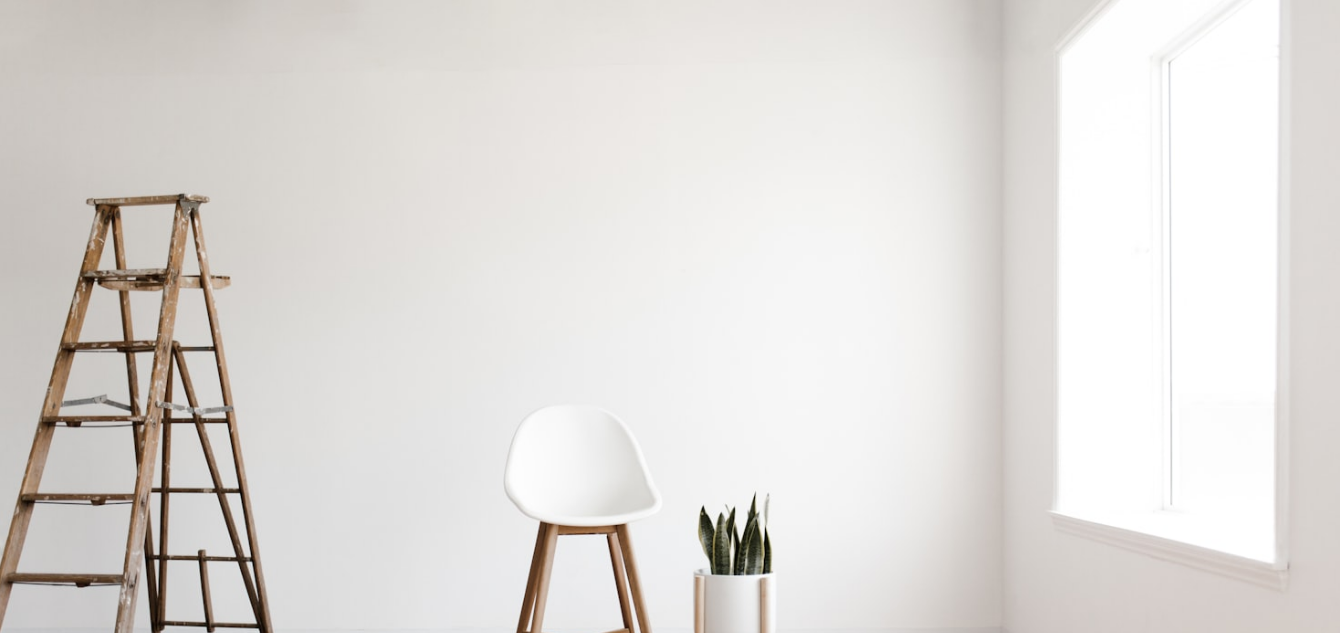 click at bounding box center (670, 446) 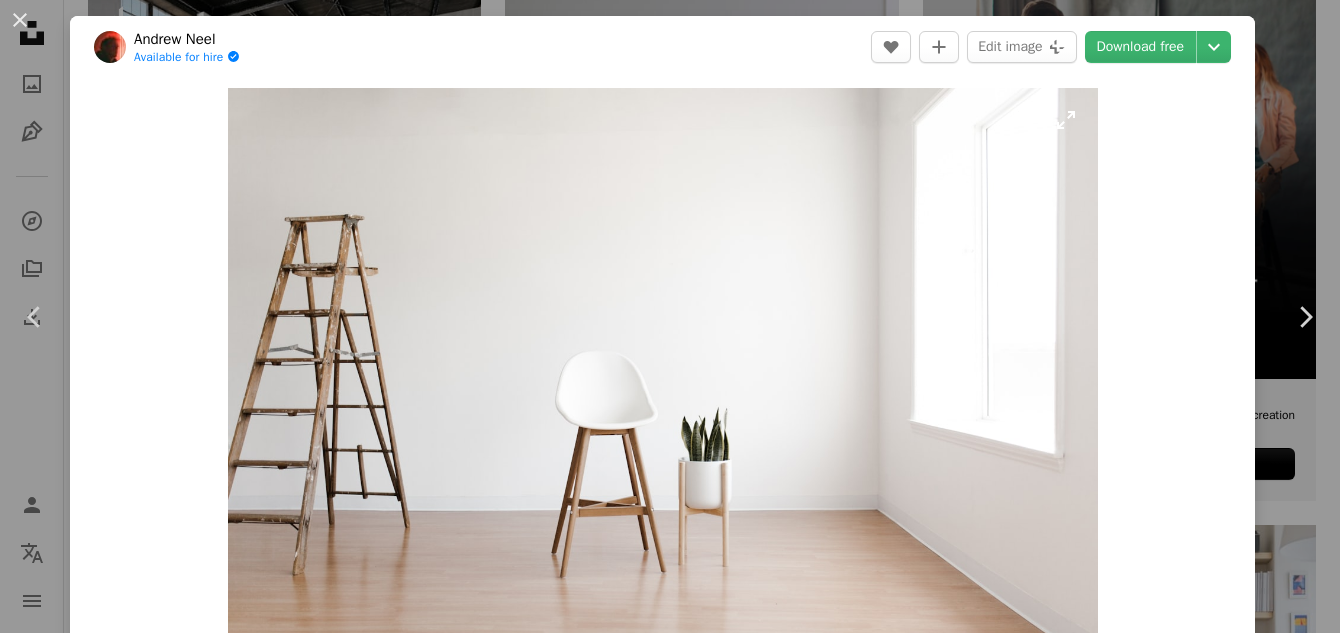 scroll, scrollTop: 35, scrollLeft: 0, axis: vertical 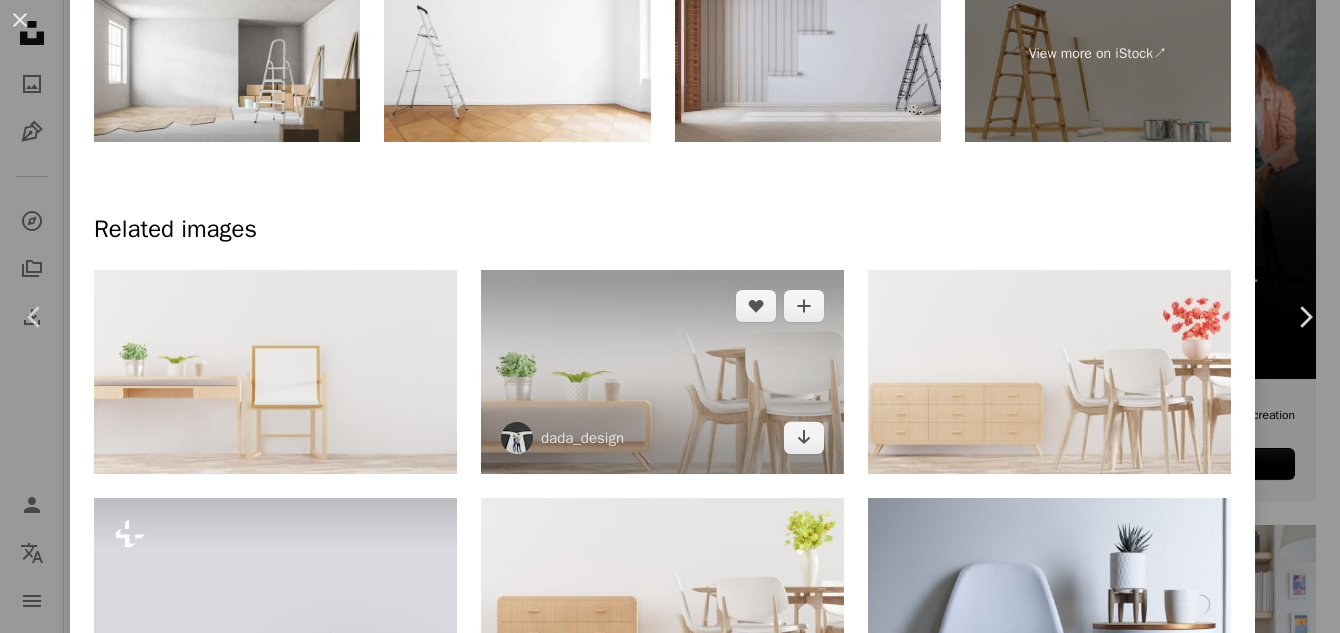 click at bounding box center (662, 372) 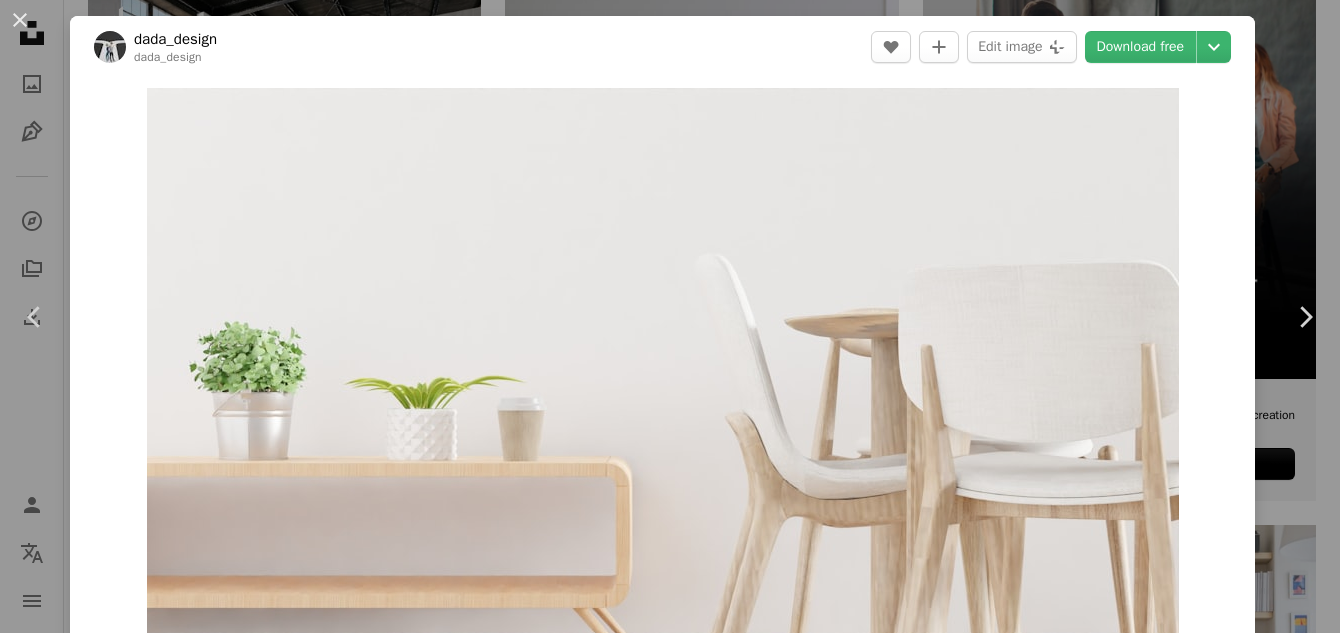 scroll, scrollTop: 554, scrollLeft: 0, axis: vertical 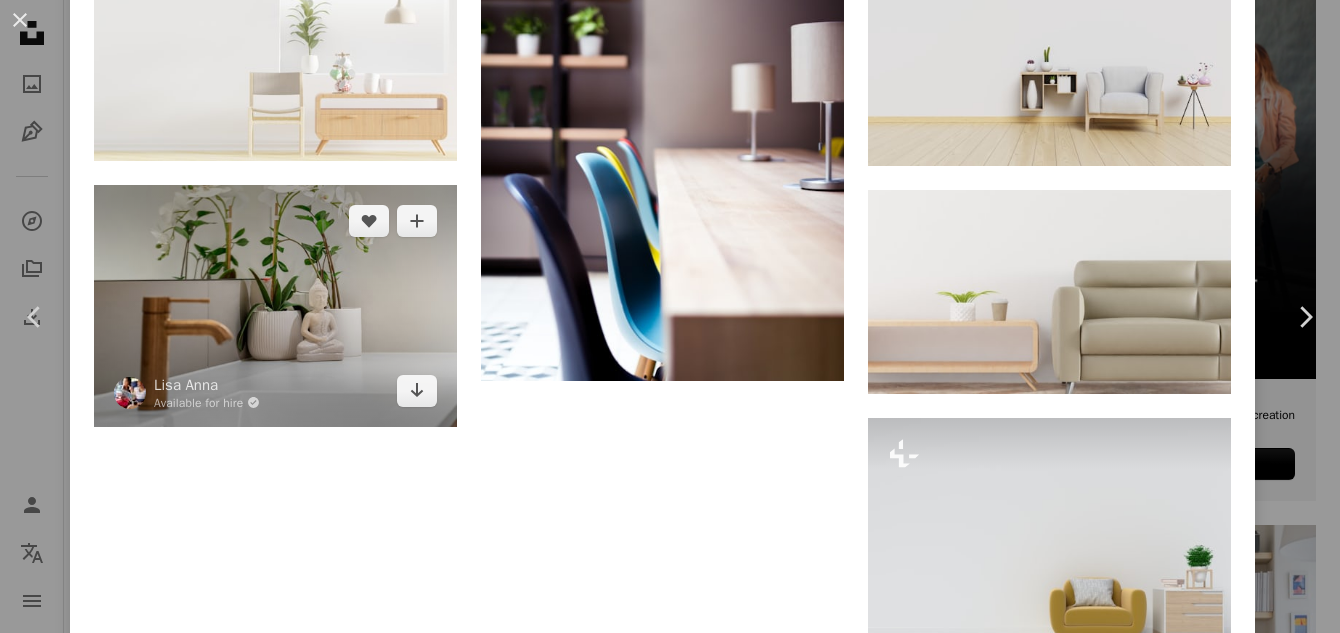 click at bounding box center [275, 306] 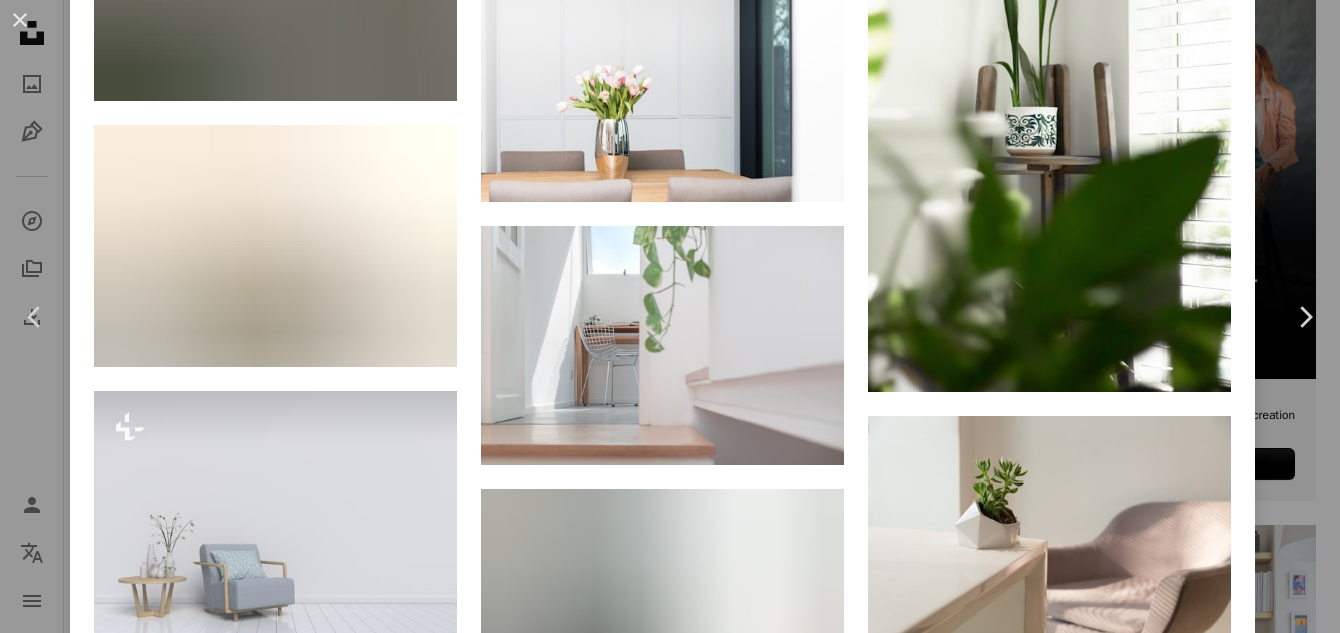 scroll, scrollTop: 0, scrollLeft: 0, axis: both 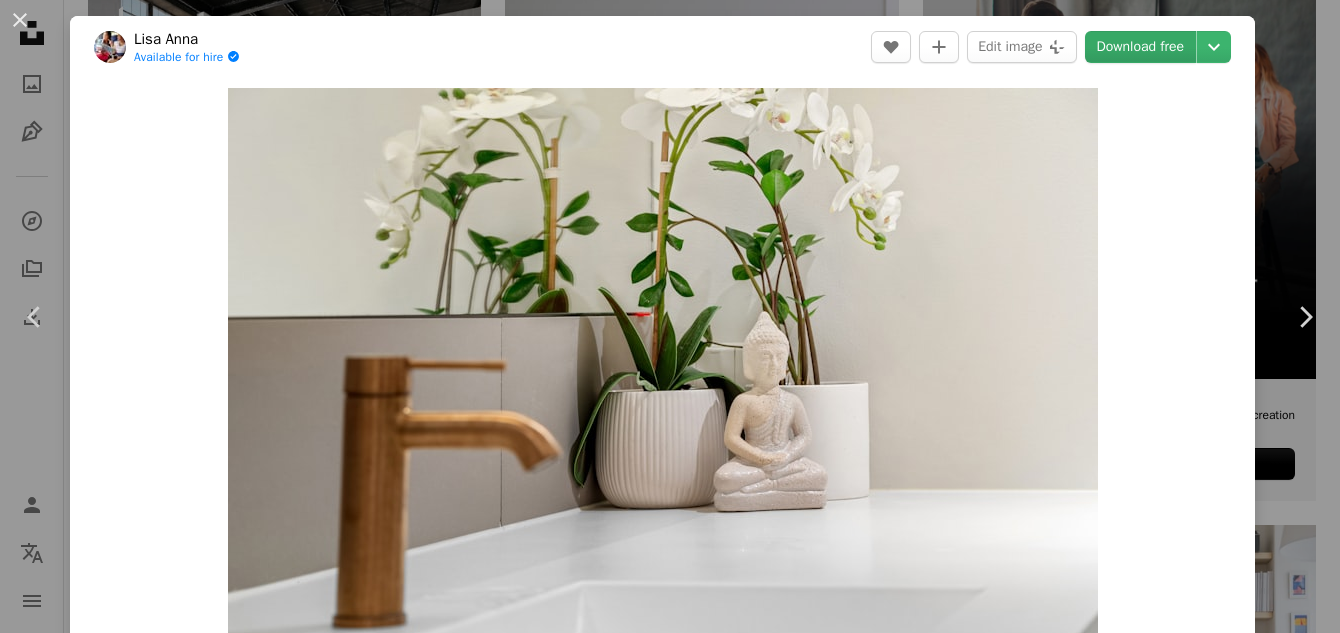 click on "Download free" at bounding box center [1141, 47] 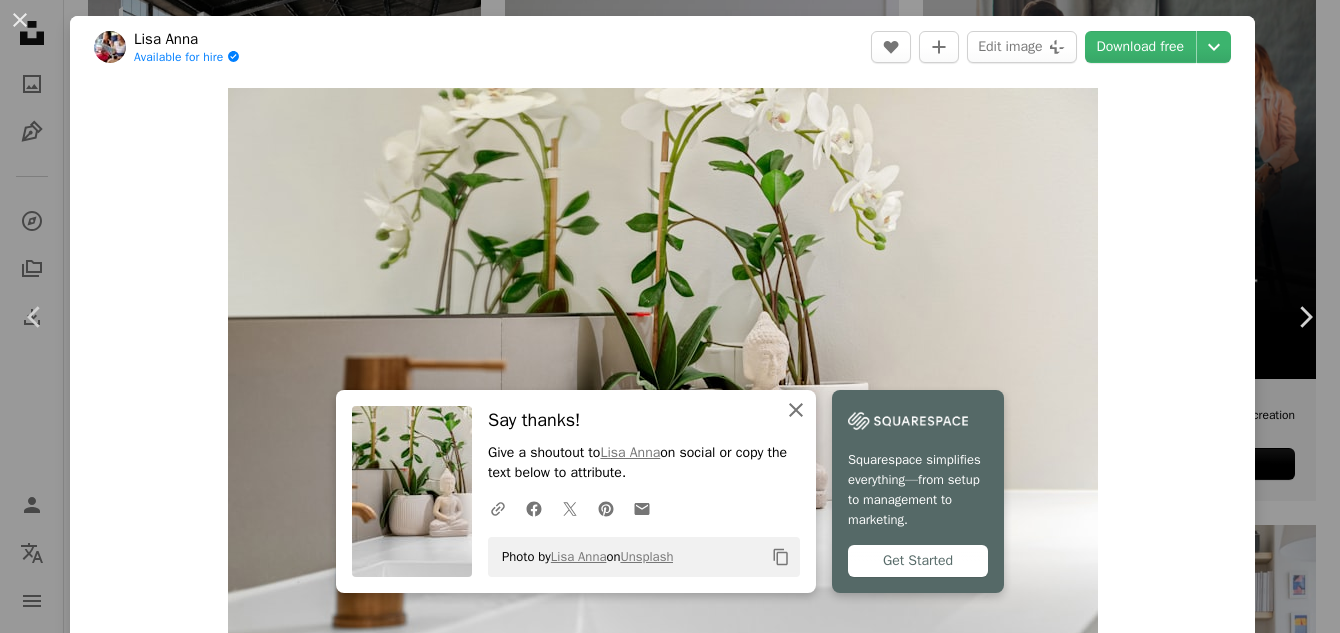 click 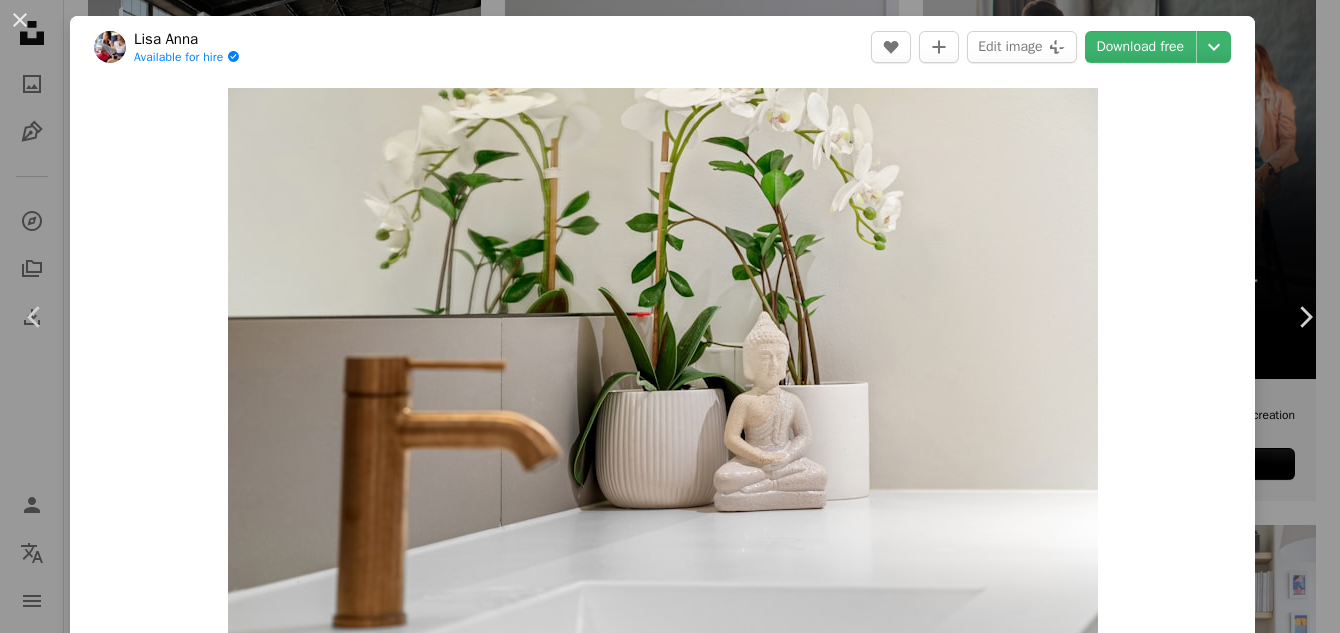 scroll, scrollTop: 554, scrollLeft: 0, axis: vertical 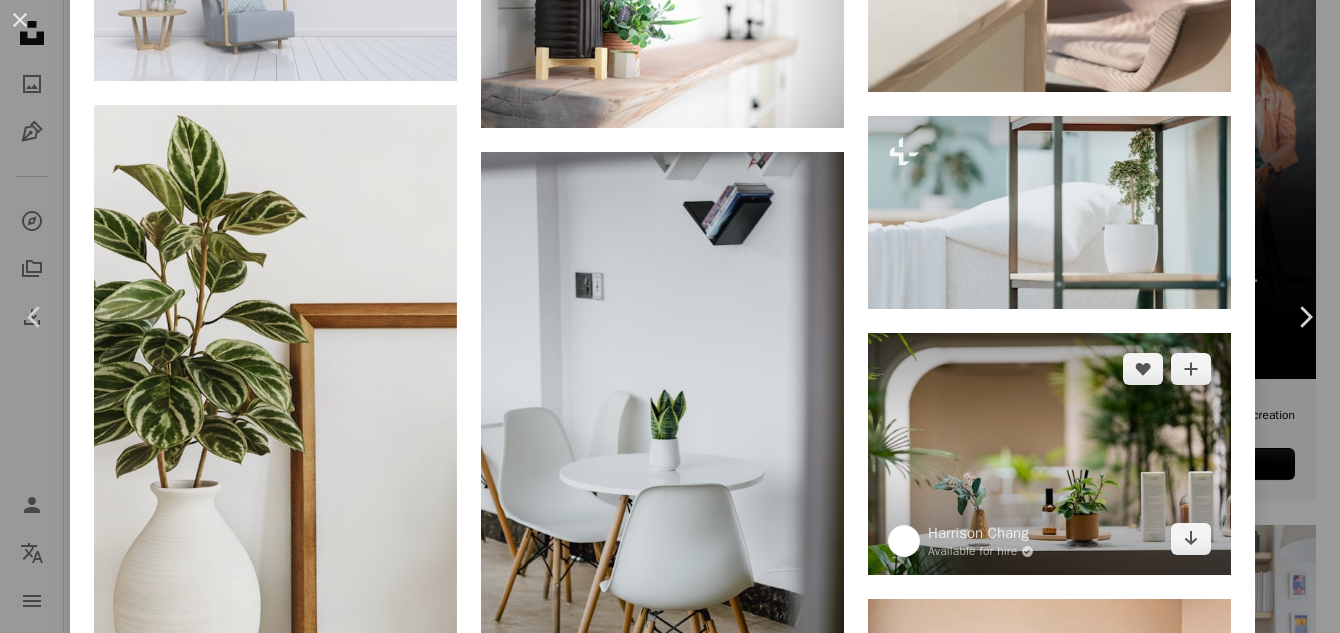 click at bounding box center (1049, 454) 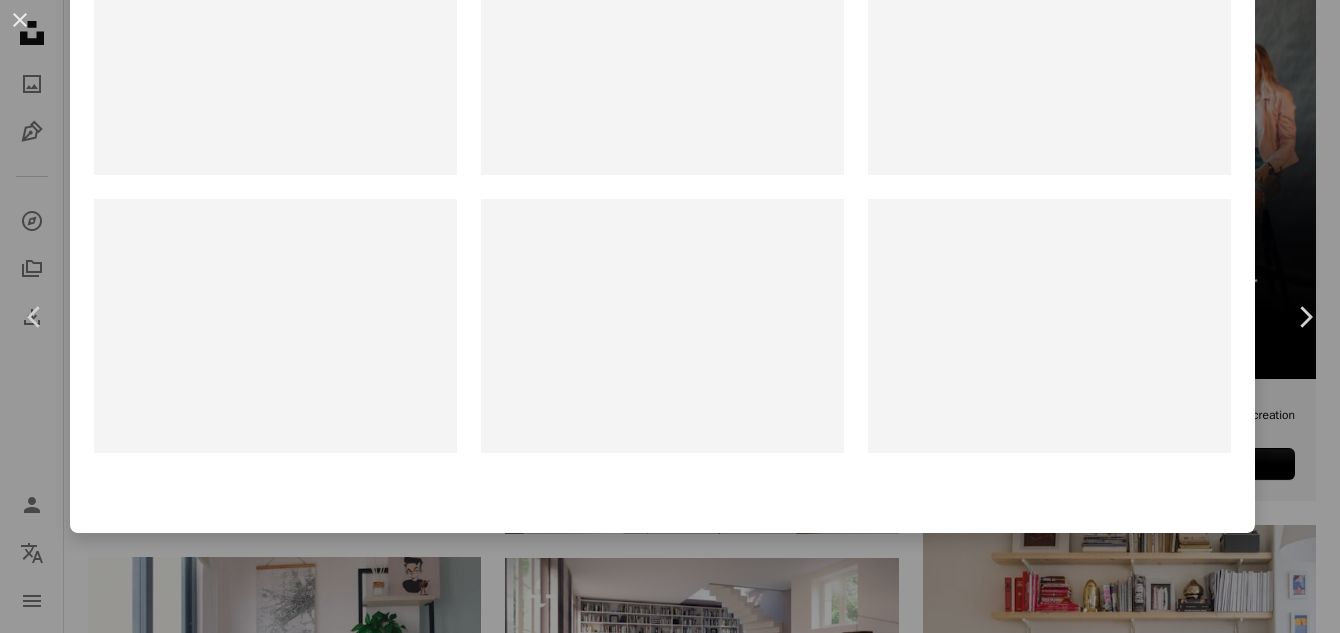 scroll, scrollTop: 0, scrollLeft: 0, axis: both 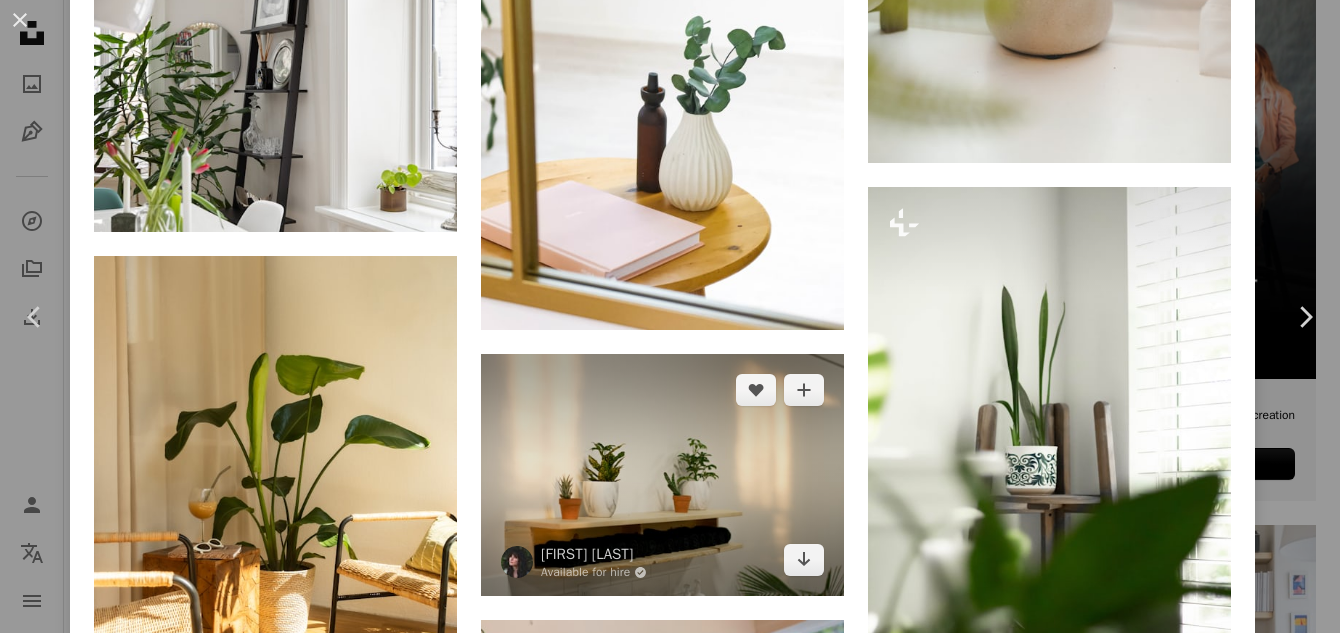 click at bounding box center (662, 475) 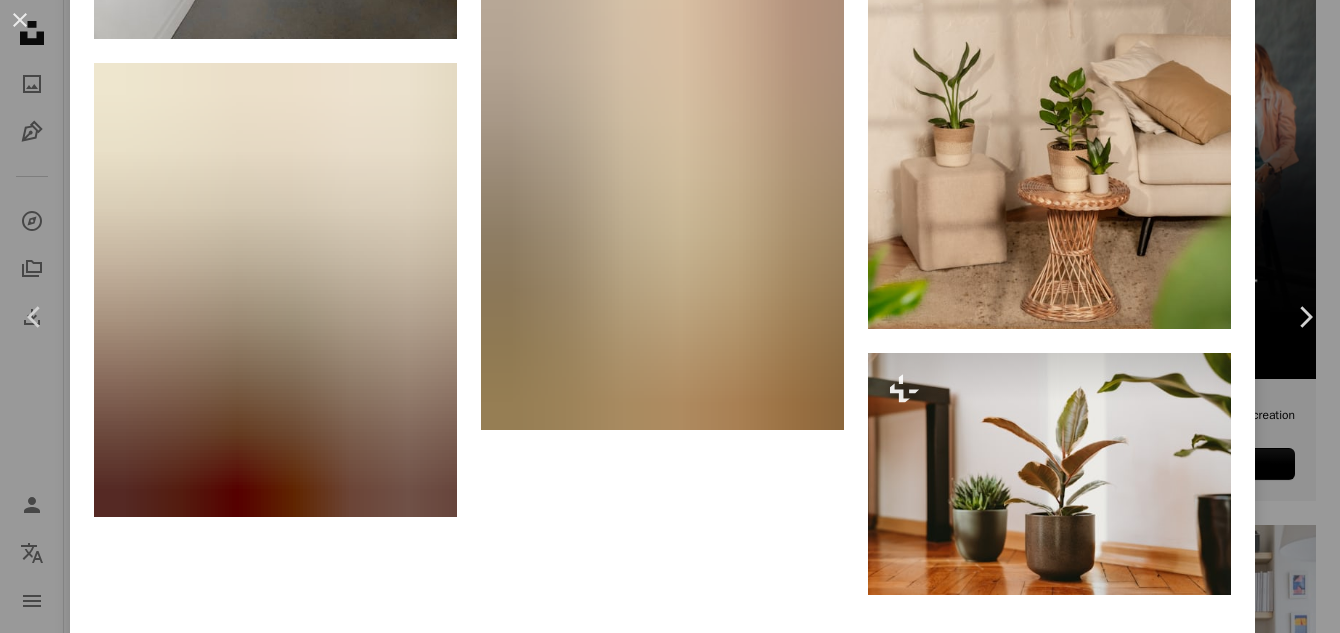 scroll, scrollTop: 0, scrollLeft: 0, axis: both 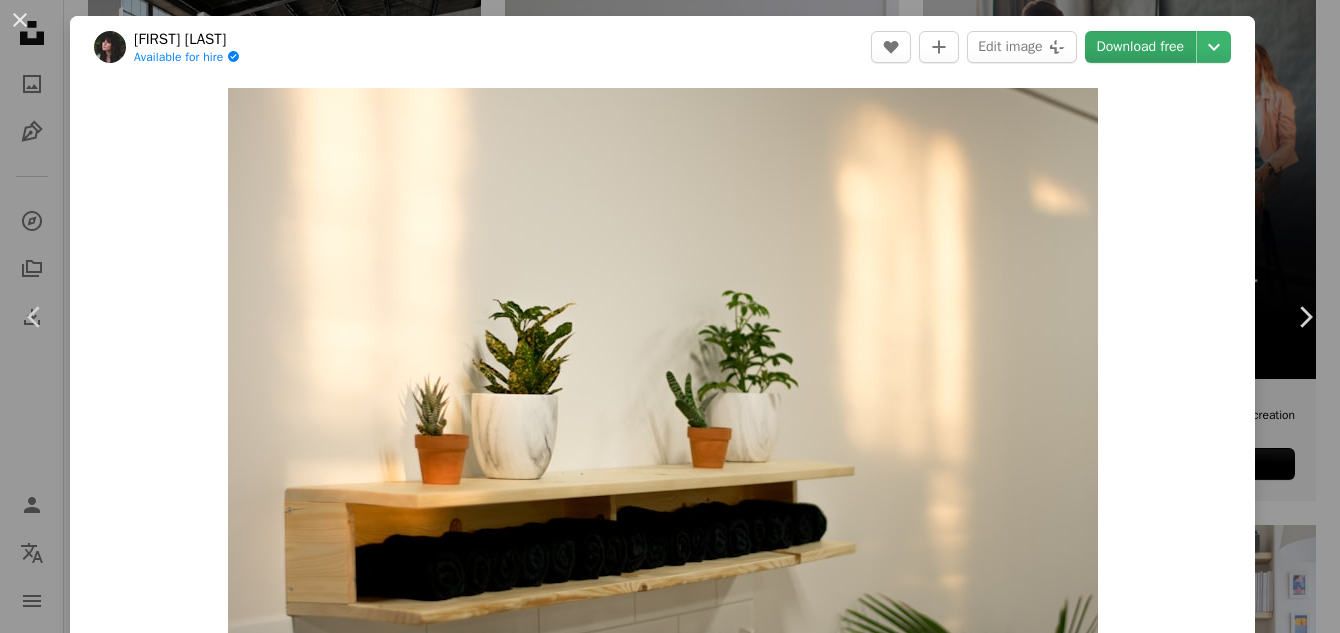 click on "Download free" at bounding box center (1141, 47) 